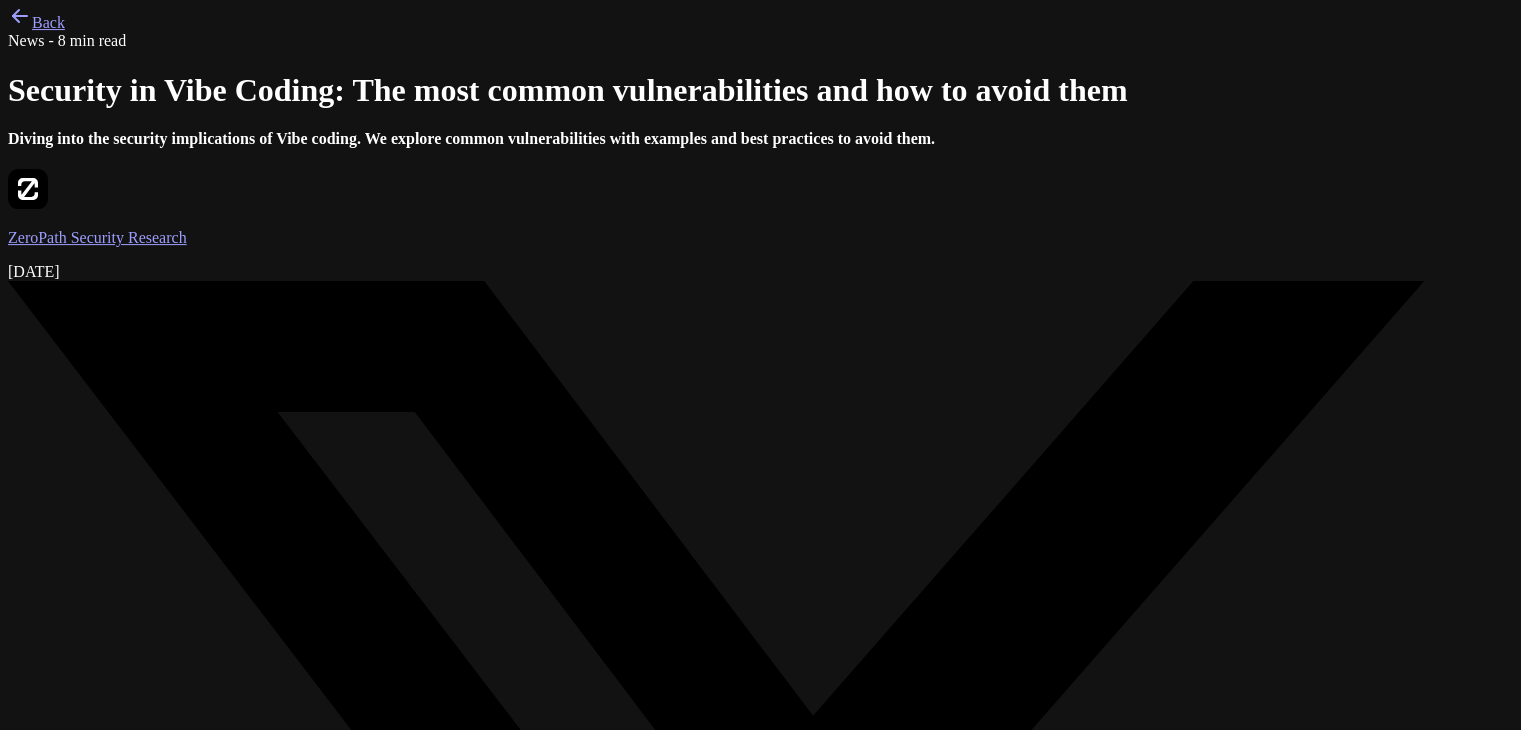 scroll, scrollTop: 1100, scrollLeft: 0, axis: vertical 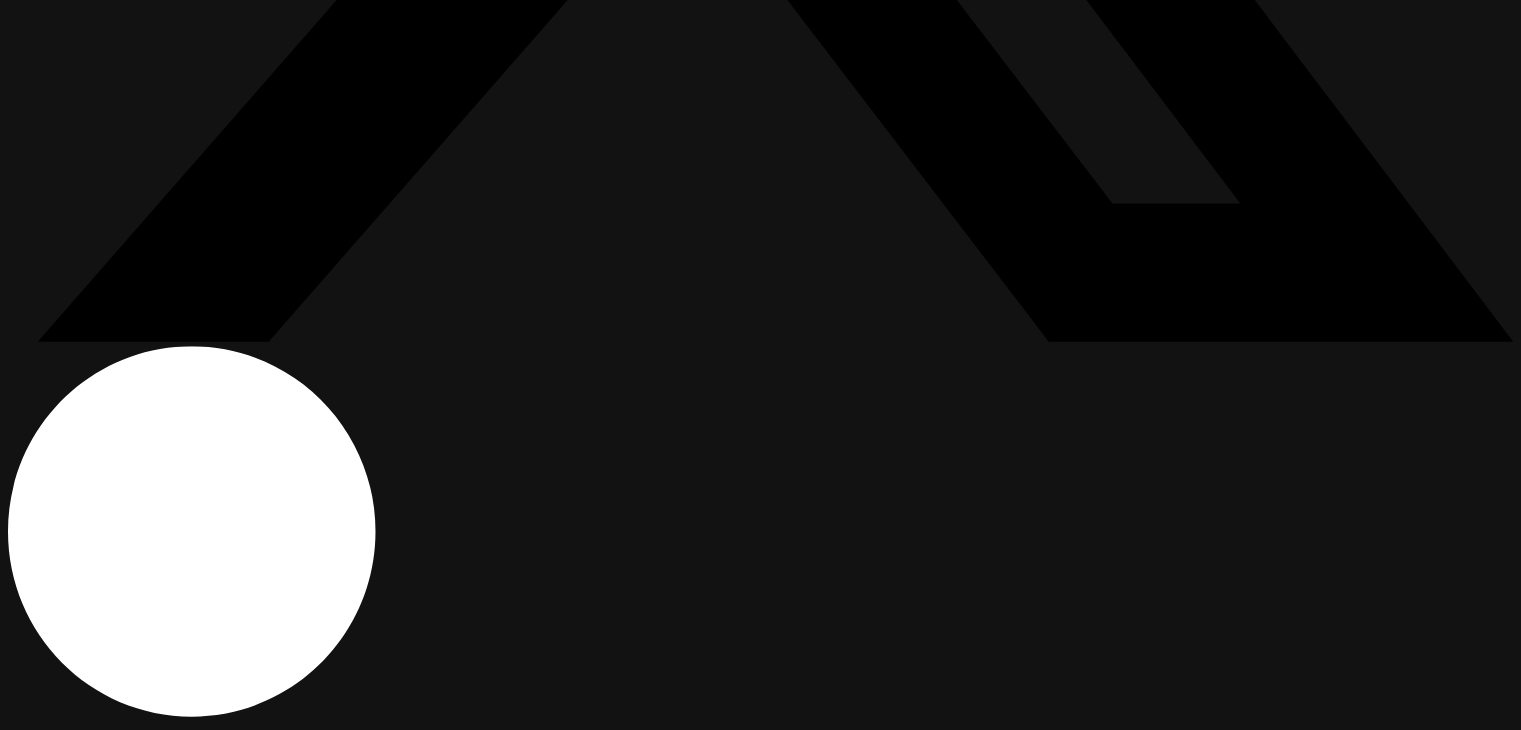 drag, startPoint x: 537, startPoint y: 494, endPoint x: 589, endPoint y: 499, distance: 52.23983 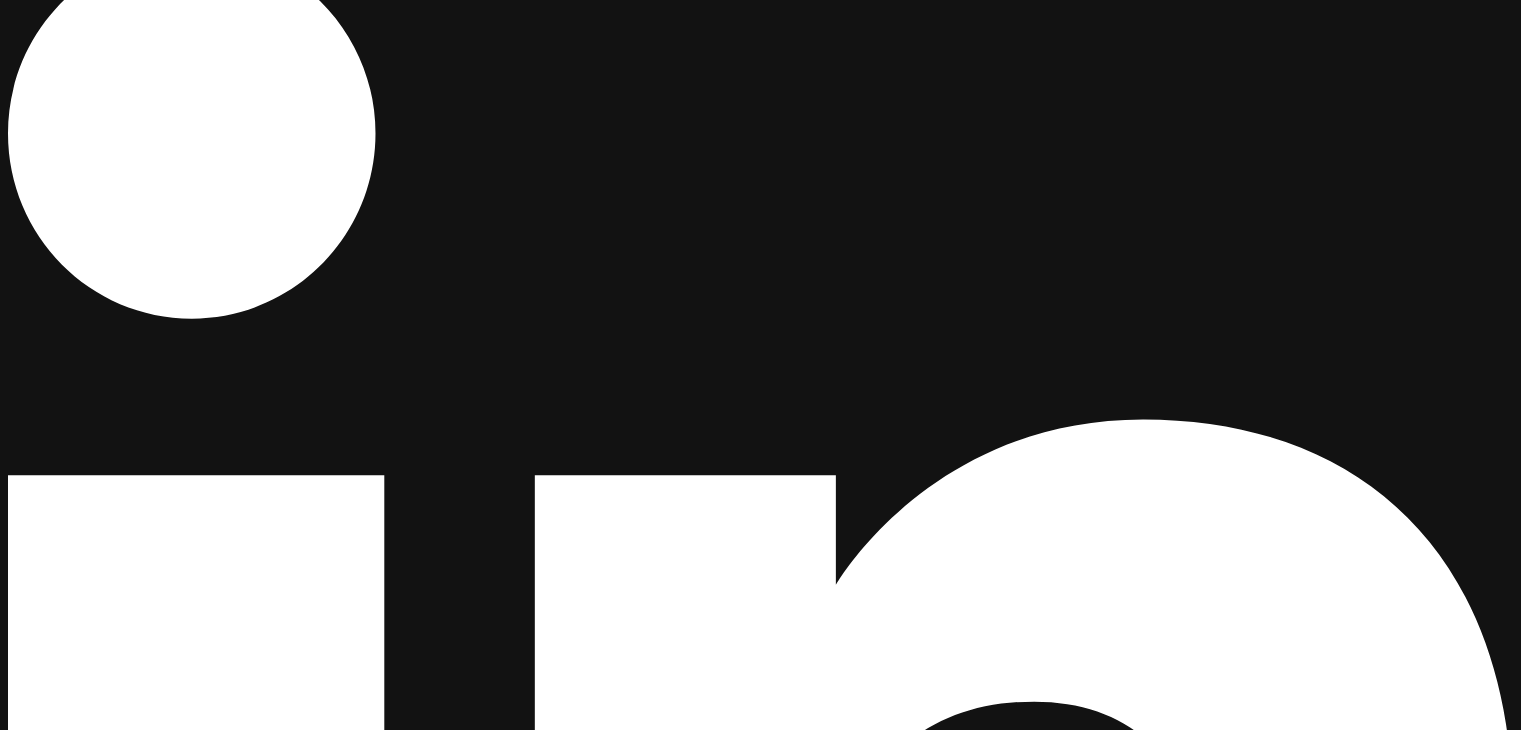 scroll, scrollTop: 2200, scrollLeft: 0, axis: vertical 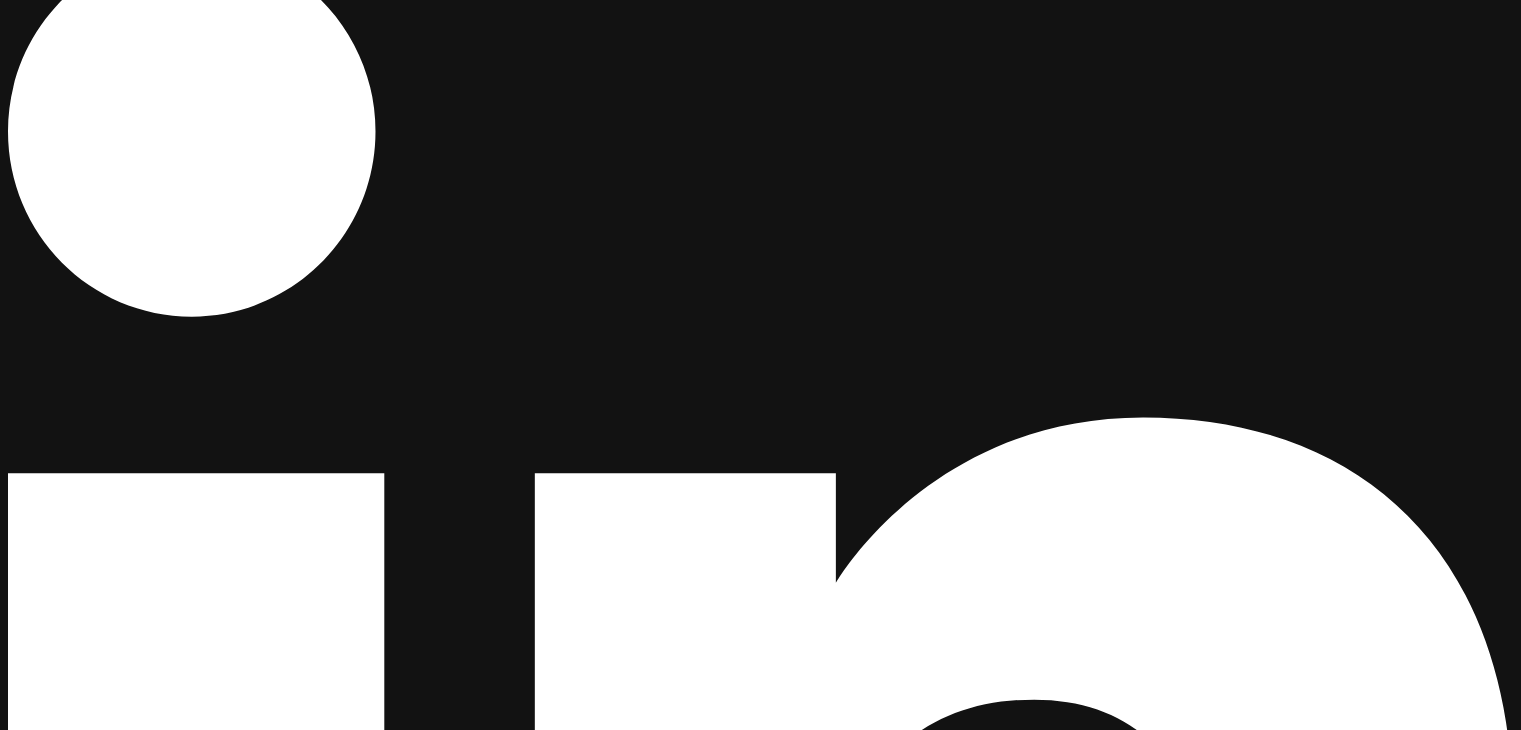 click on "Consider this prompt: Build me a file upload server using Express and Multer" at bounding box center [760, 5128] 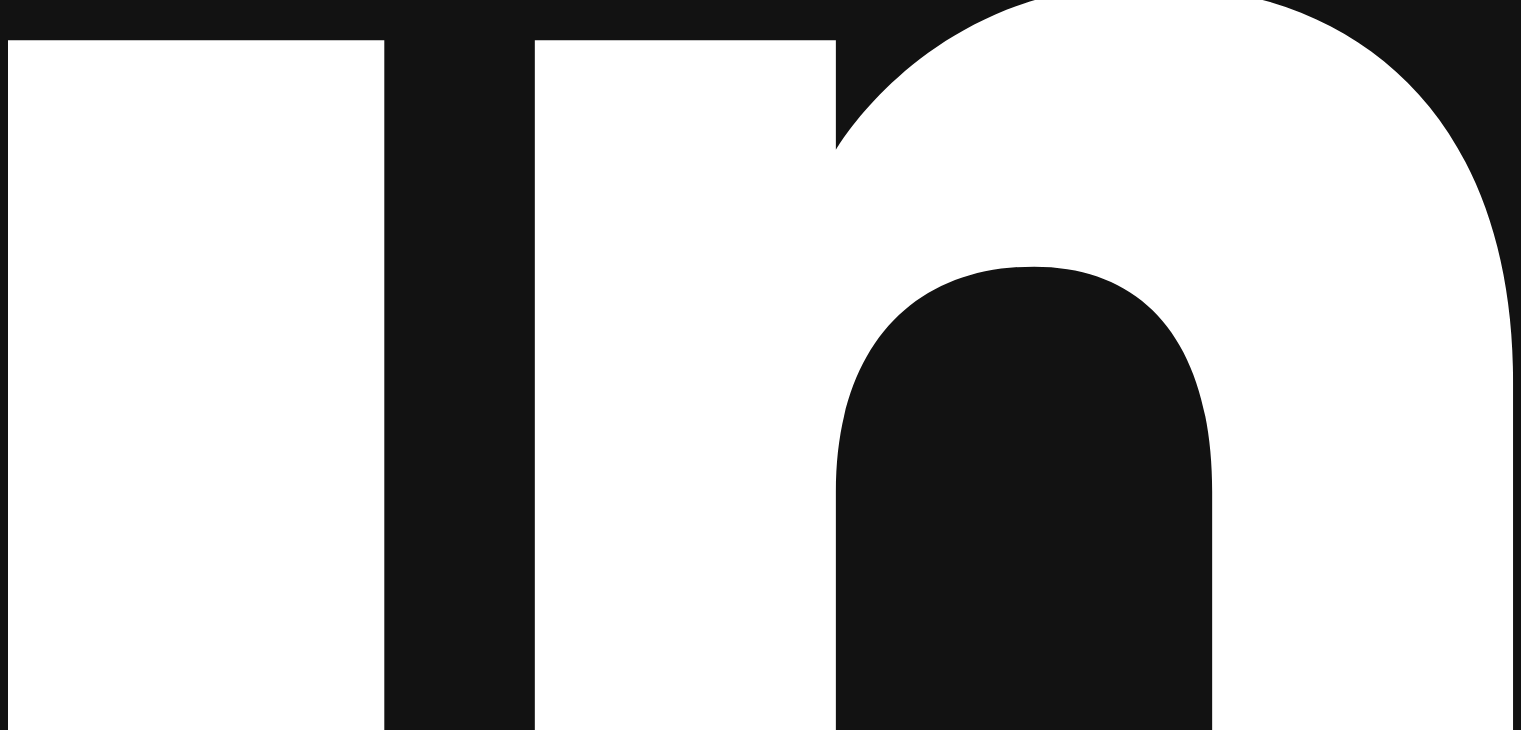 scroll, scrollTop: 2900, scrollLeft: 0, axis: vertical 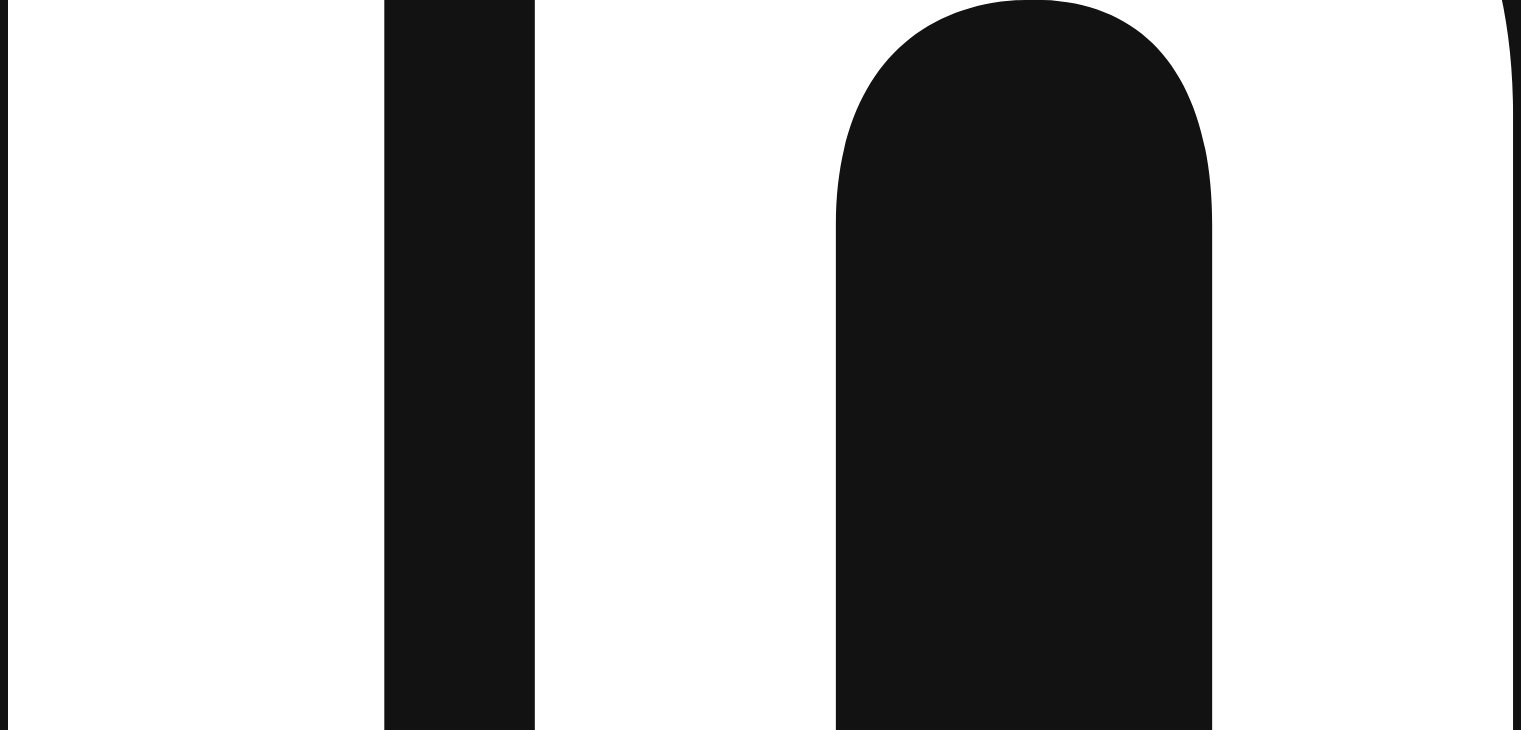 drag, startPoint x: 220, startPoint y: 339, endPoint x: 464, endPoint y: 327, distance: 244.2949 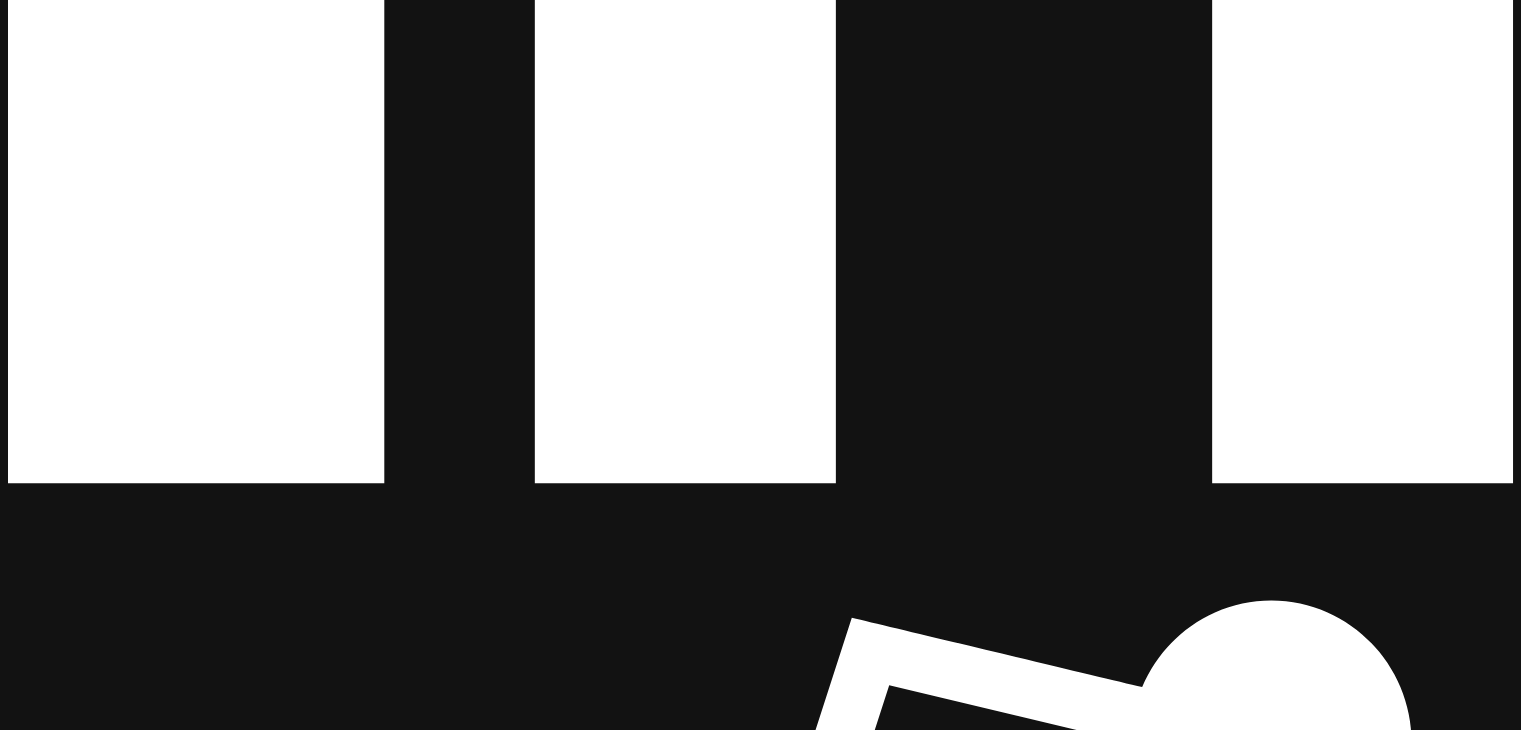 scroll, scrollTop: 3200, scrollLeft: 0, axis: vertical 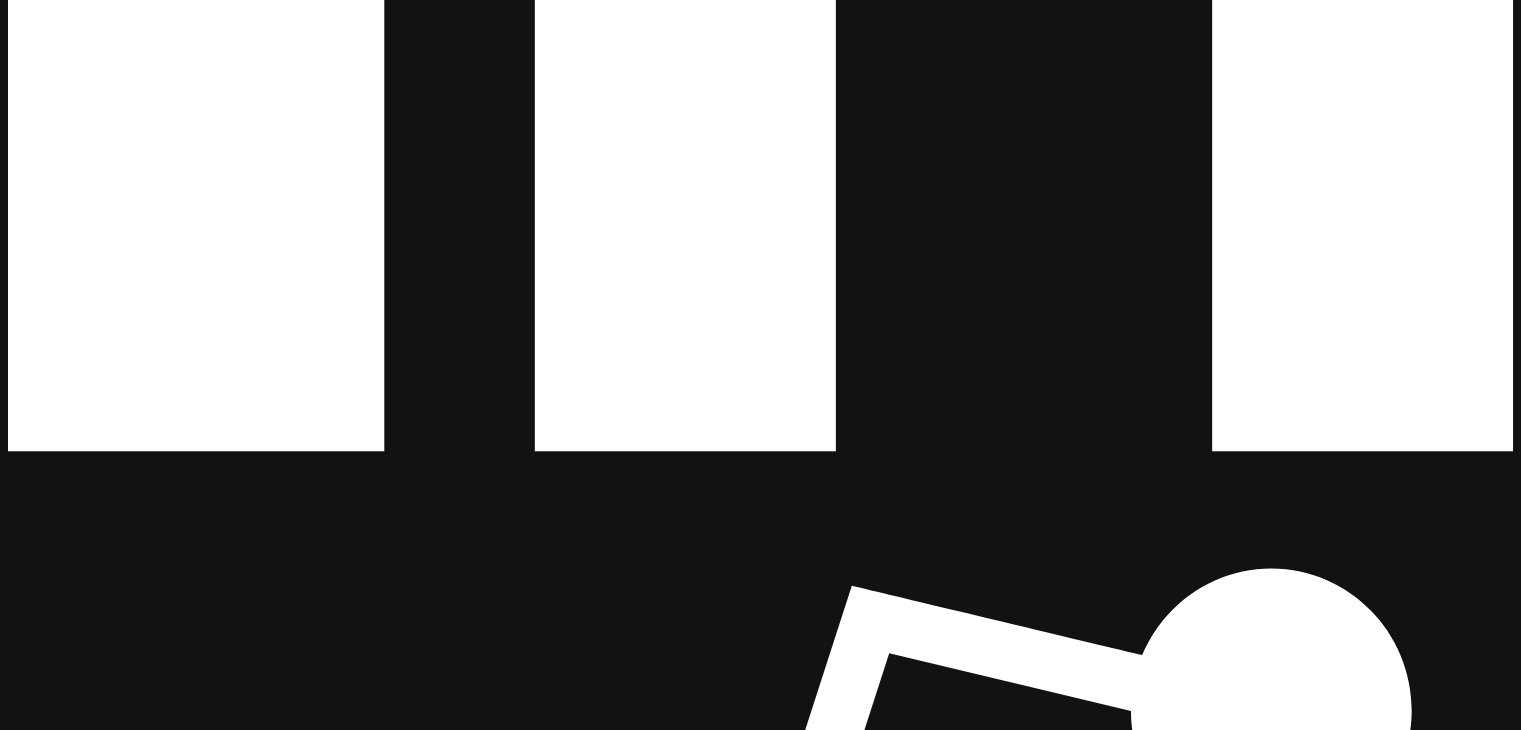 drag, startPoint x: 276, startPoint y: 401, endPoint x: 357, endPoint y: 397, distance: 81.09871 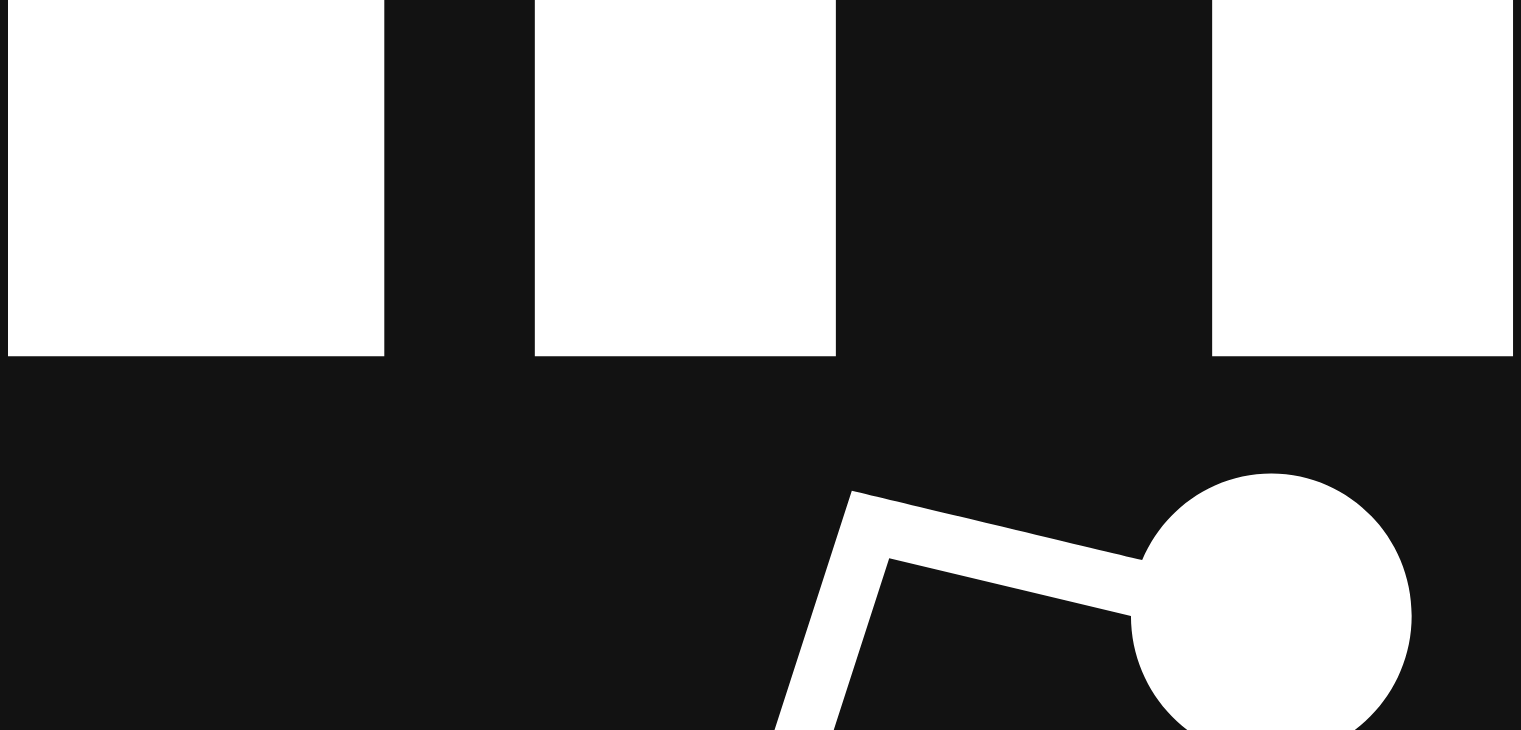 scroll, scrollTop: 3300, scrollLeft: 0, axis: vertical 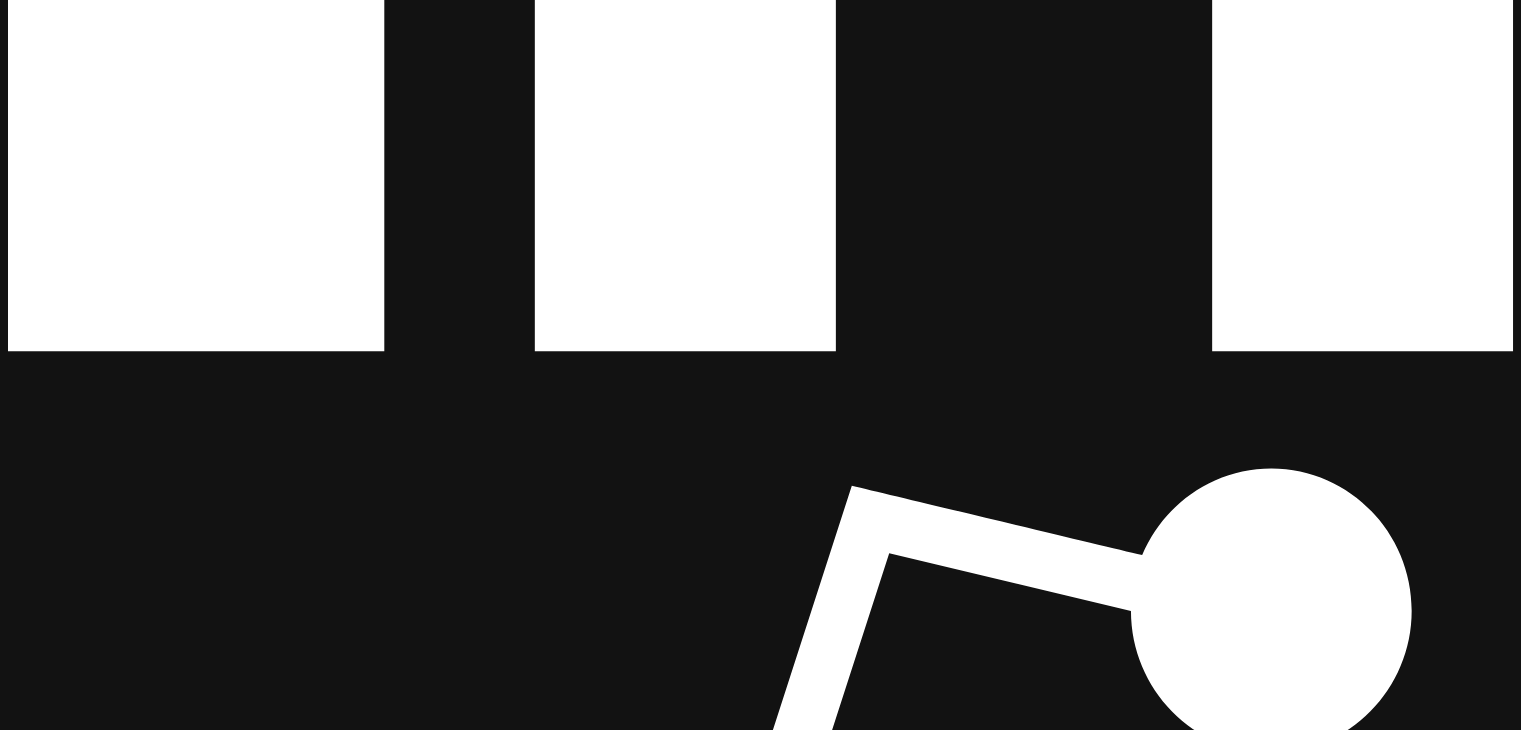 drag, startPoint x: 262, startPoint y: 587, endPoint x: 376, endPoint y: 571, distance: 115.11733 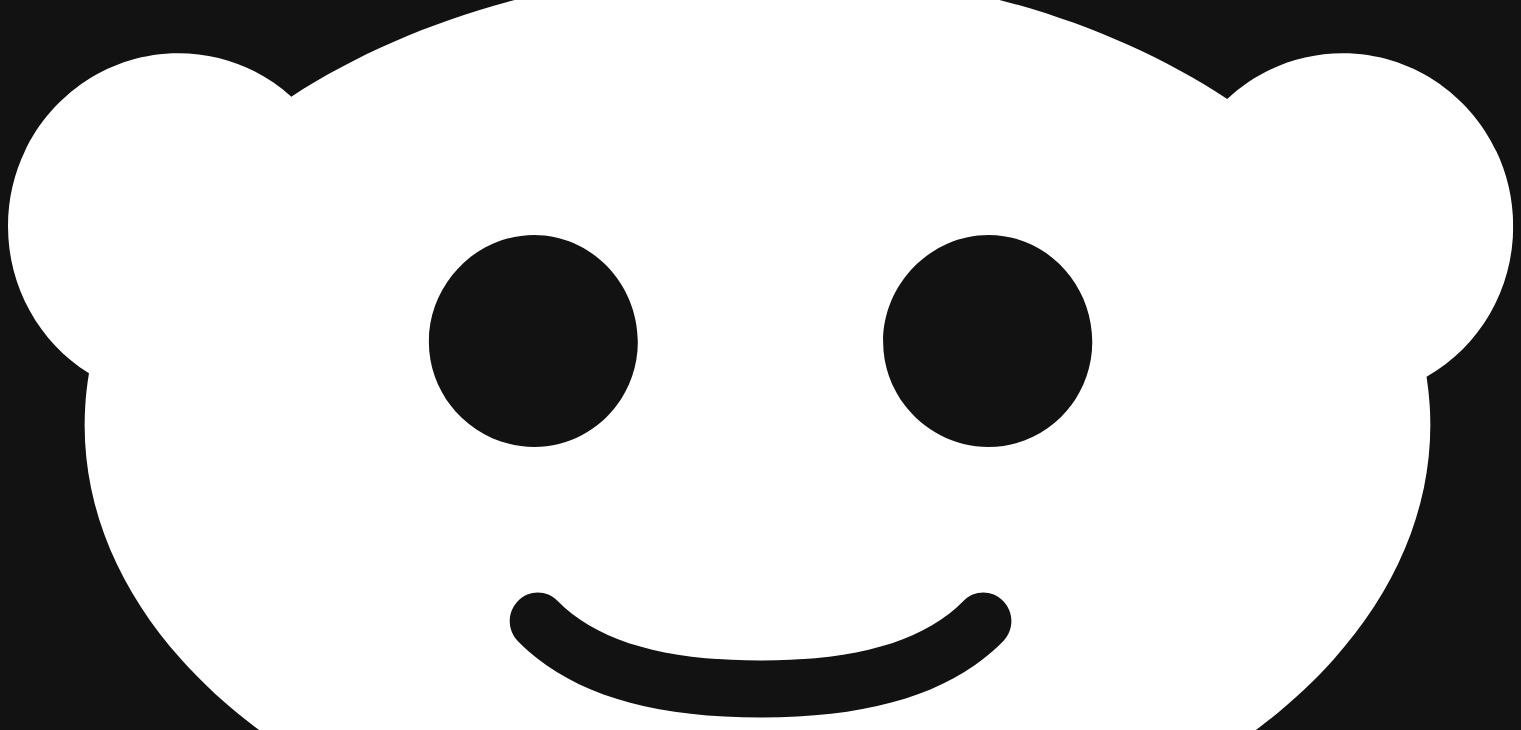 scroll, scrollTop: 3800, scrollLeft: 0, axis: vertical 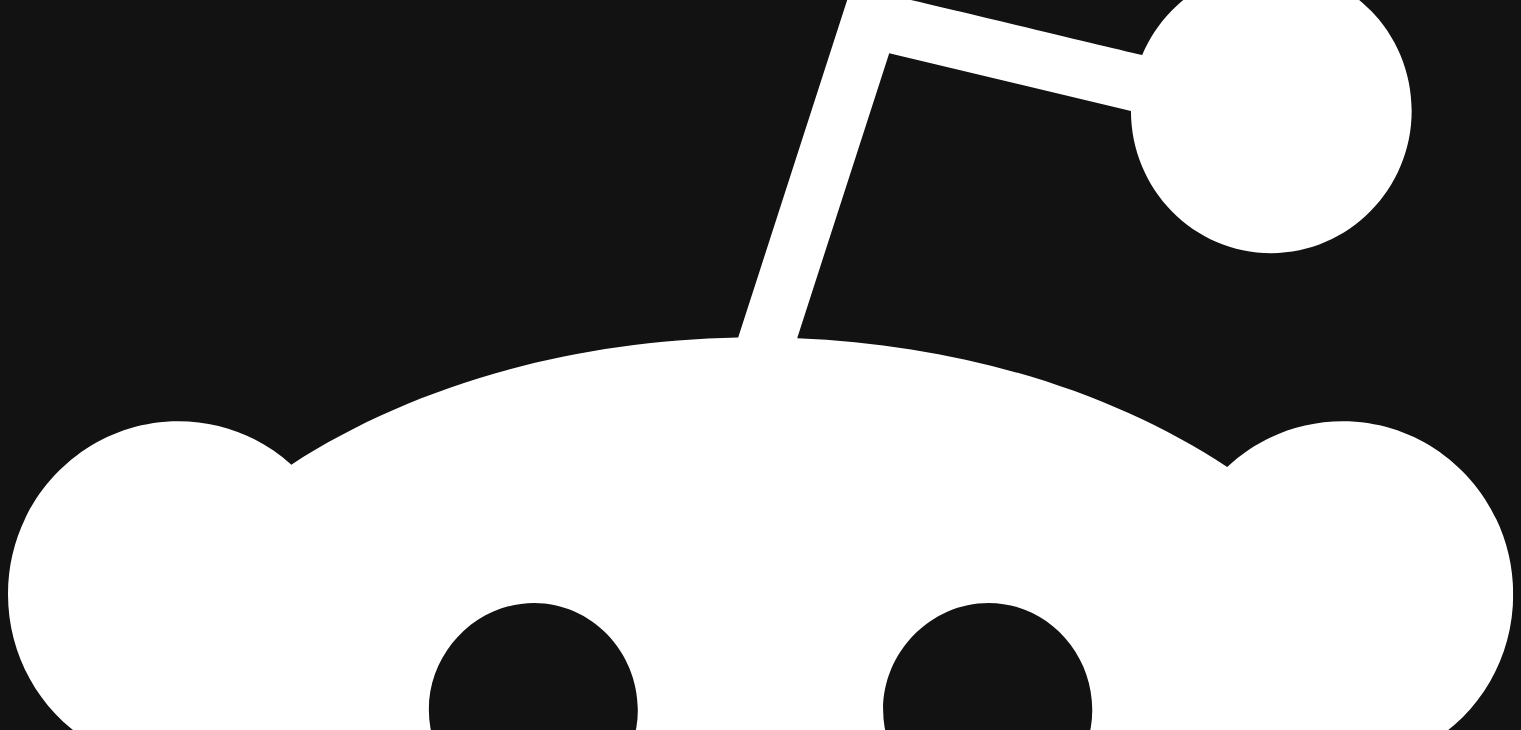 drag, startPoint x: 220, startPoint y: 237, endPoint x: 261, endPoint y: 237, distance: 41 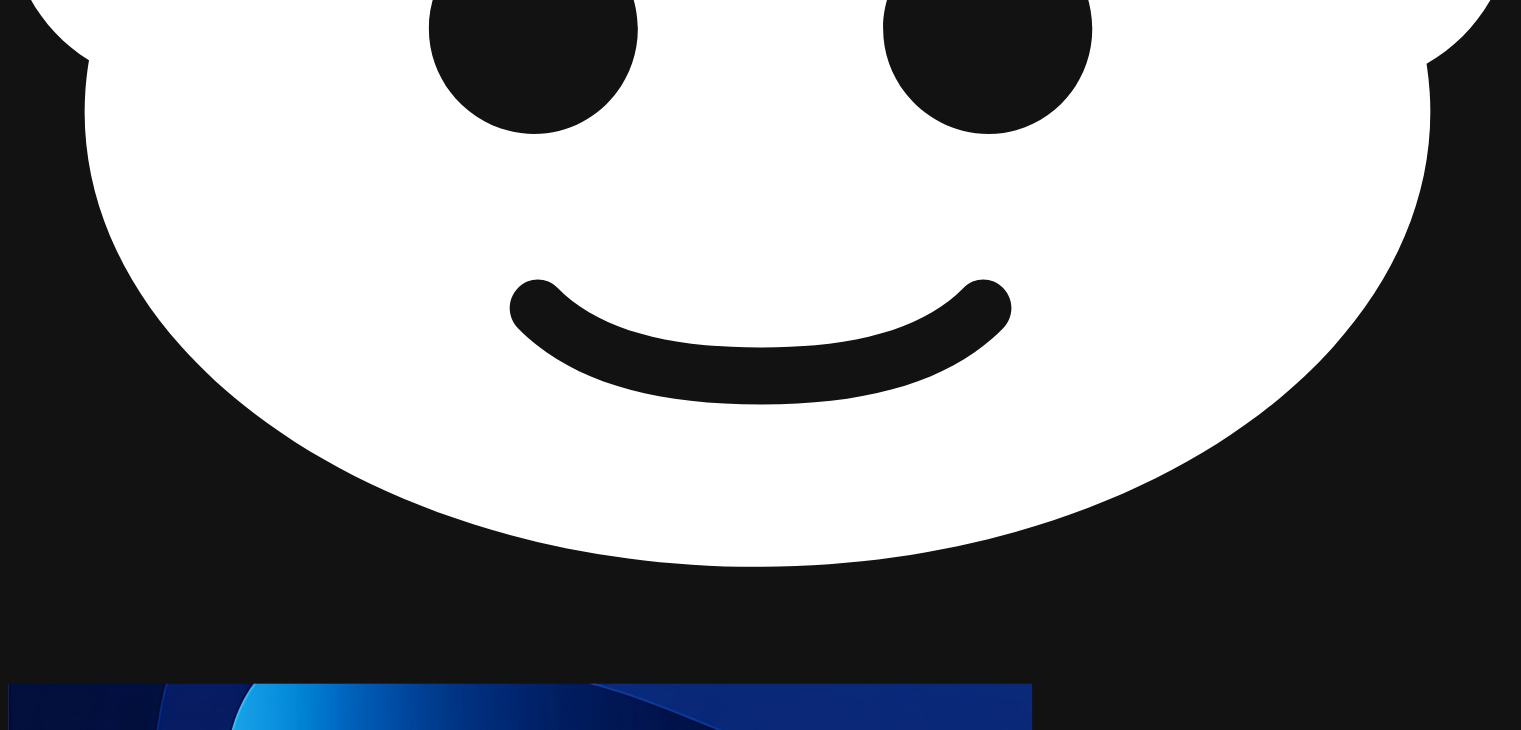 scroll, scrollTop: 4500, scrollLeft: 0, axis: vertical 